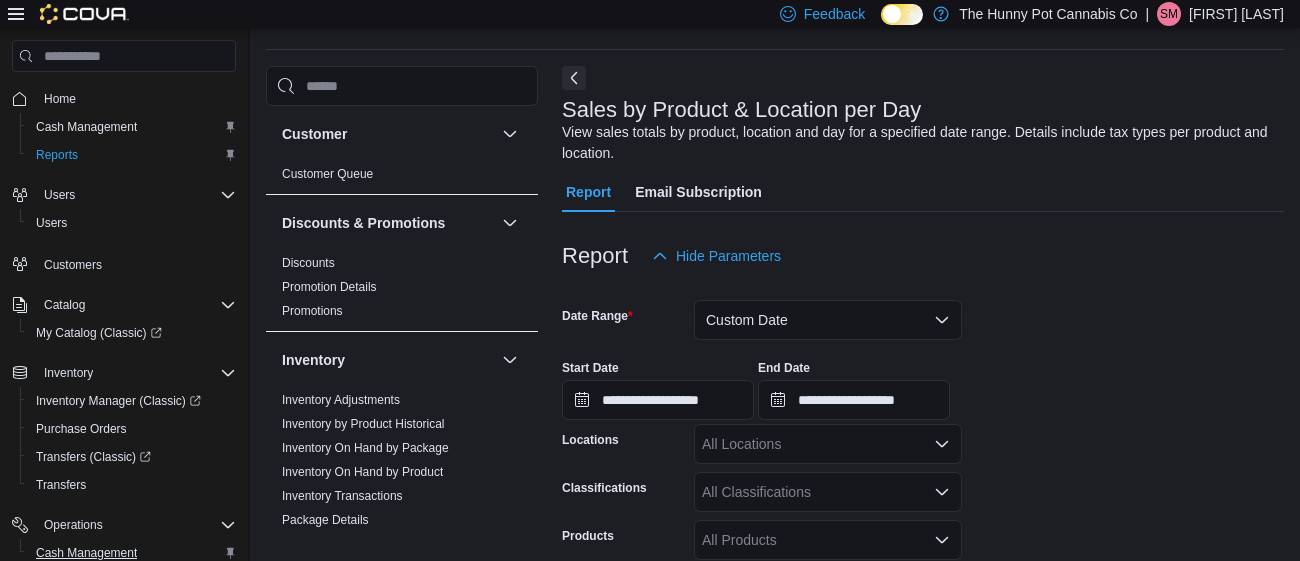 scroll, scrollTop: 59, scrollLeft: 0, axis: vertical 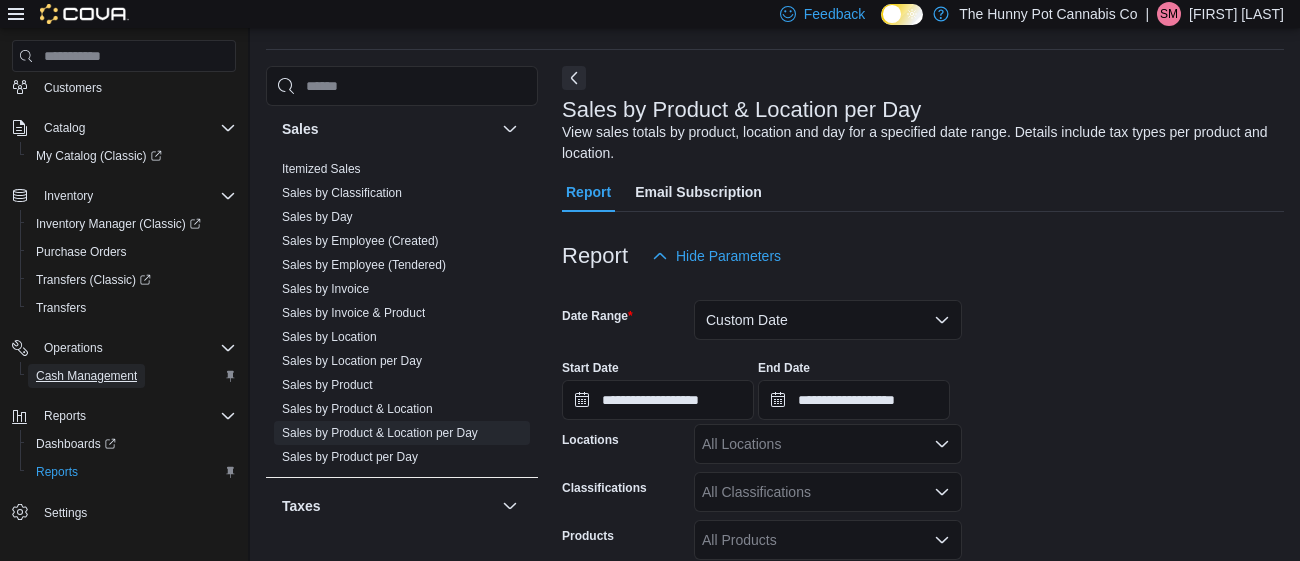 click on "Cash Management" at bounding box center [86, 376] 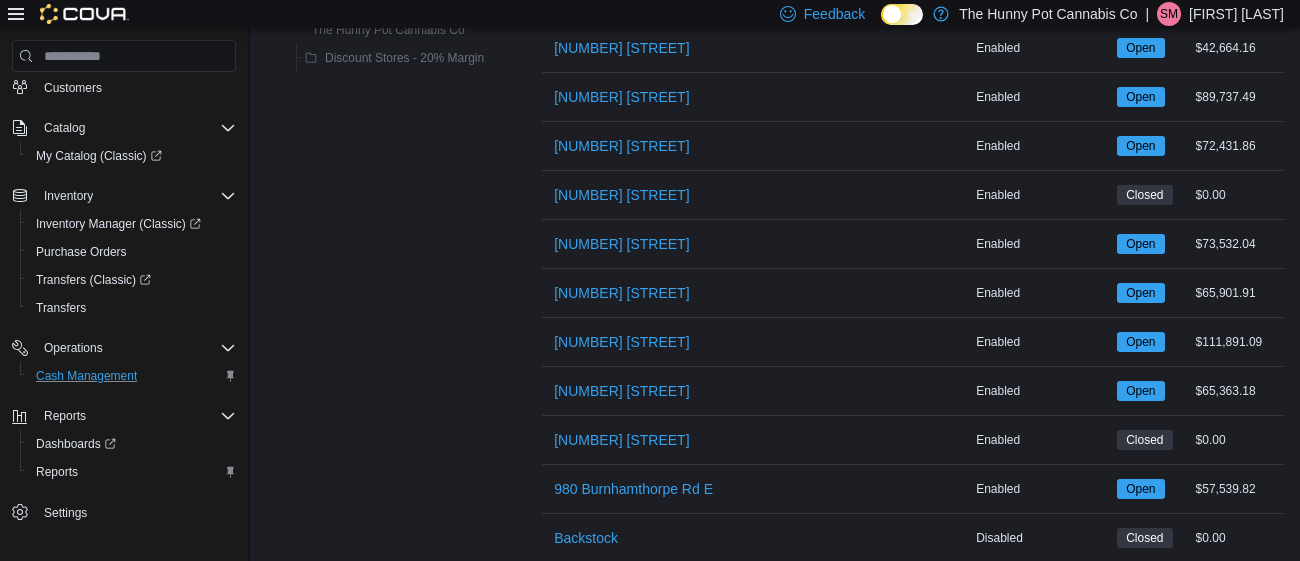 scroll, scrollTop: 1606, scrollLeft: 0, axis: vertical 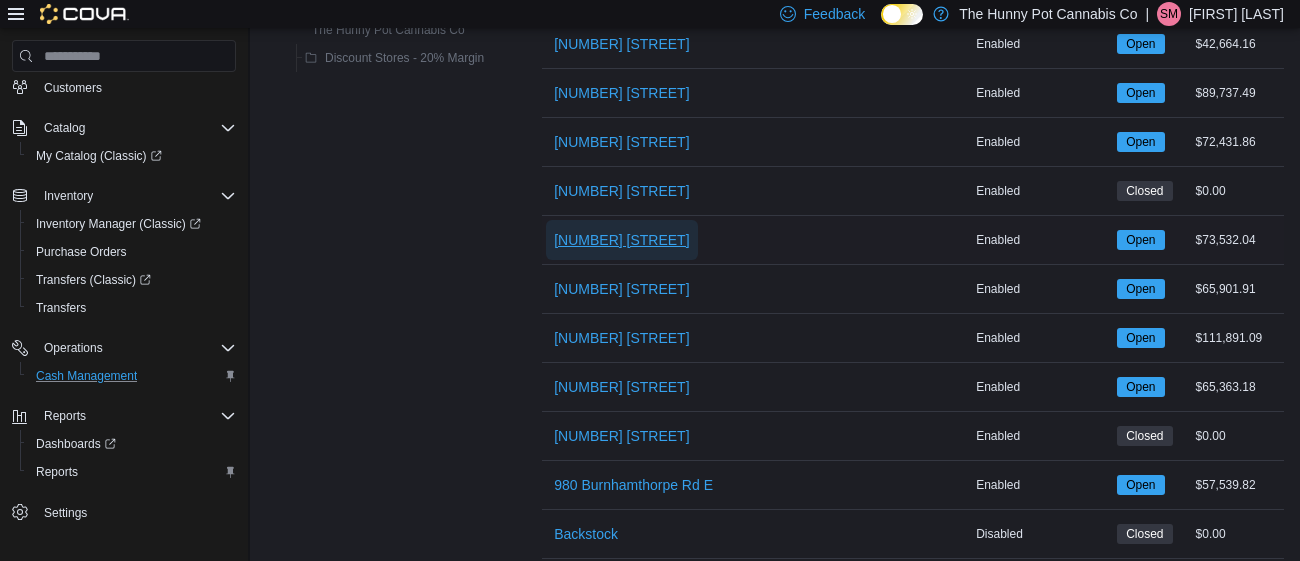 click on "[NUMBER] [STREET]" at bounding box center (621, 240) 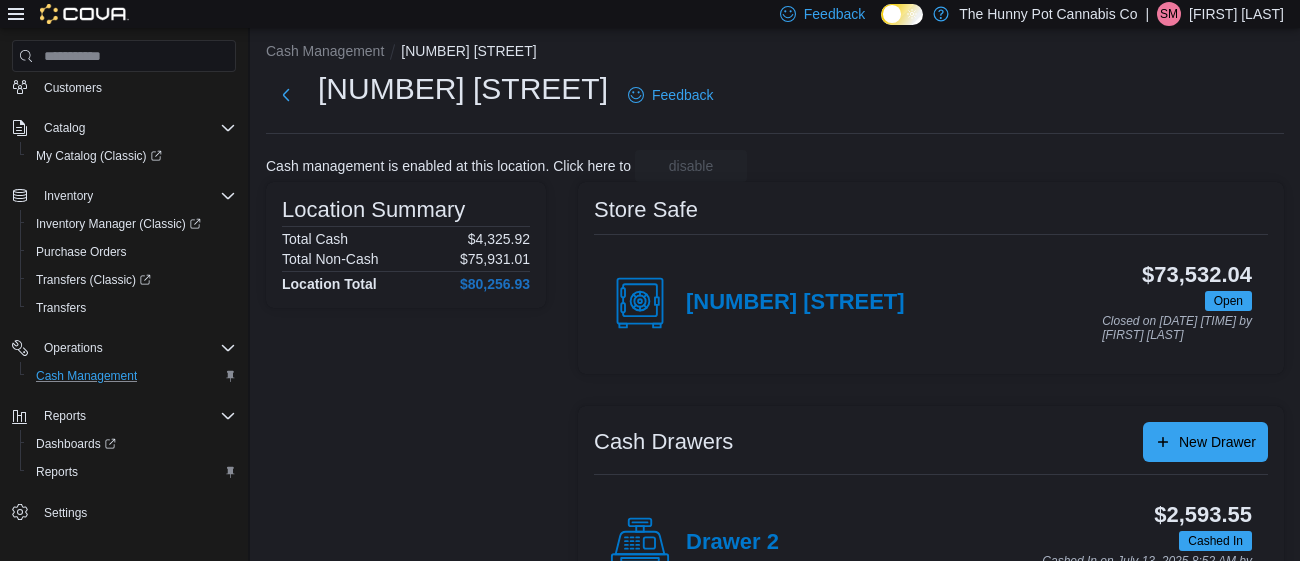 scroll, scrollTop: 191, scrollLeft: 0, axis: vertical 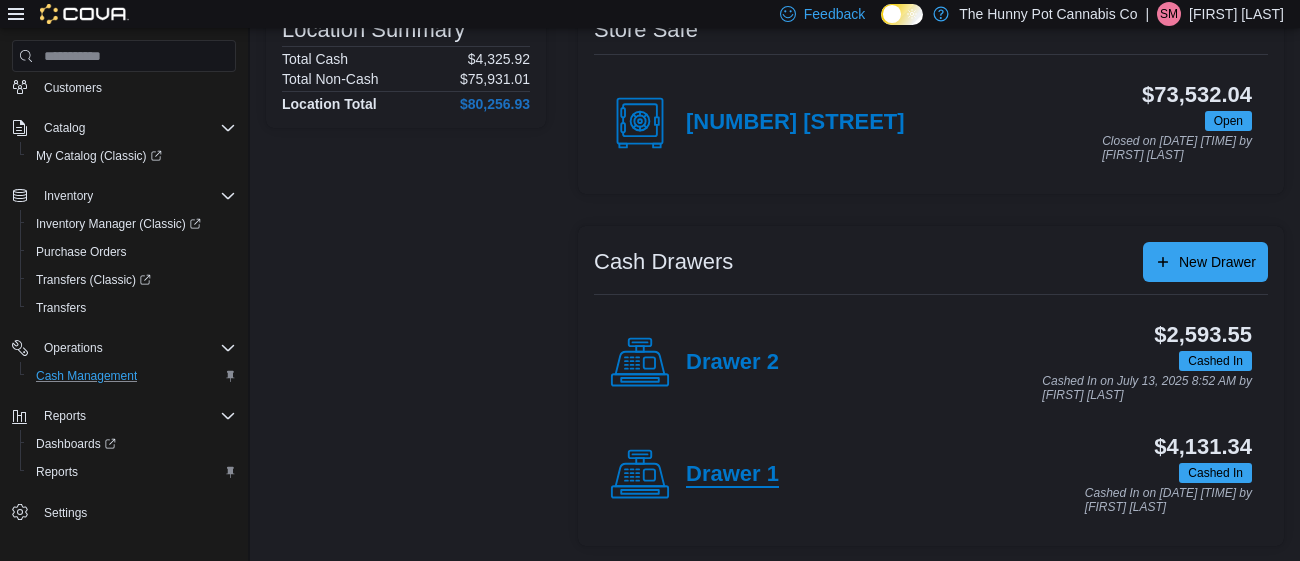 click on "Drawer 1" at bounding box center [732, 475] 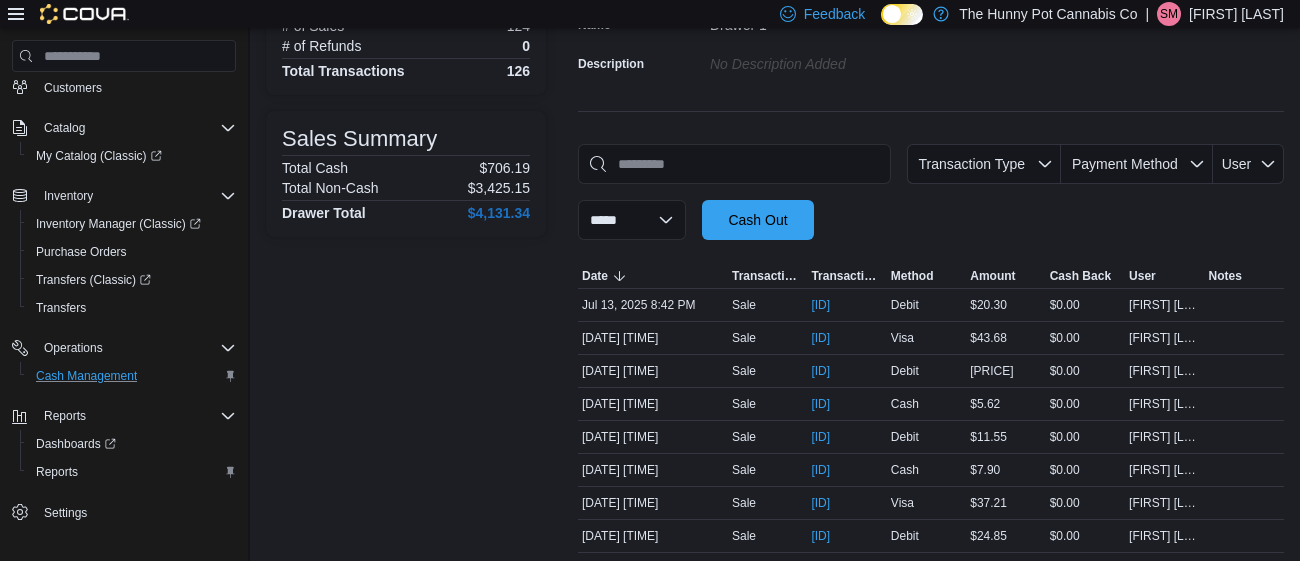 scroll, scrollTop: 0, scrollLeft: 0, axis: both 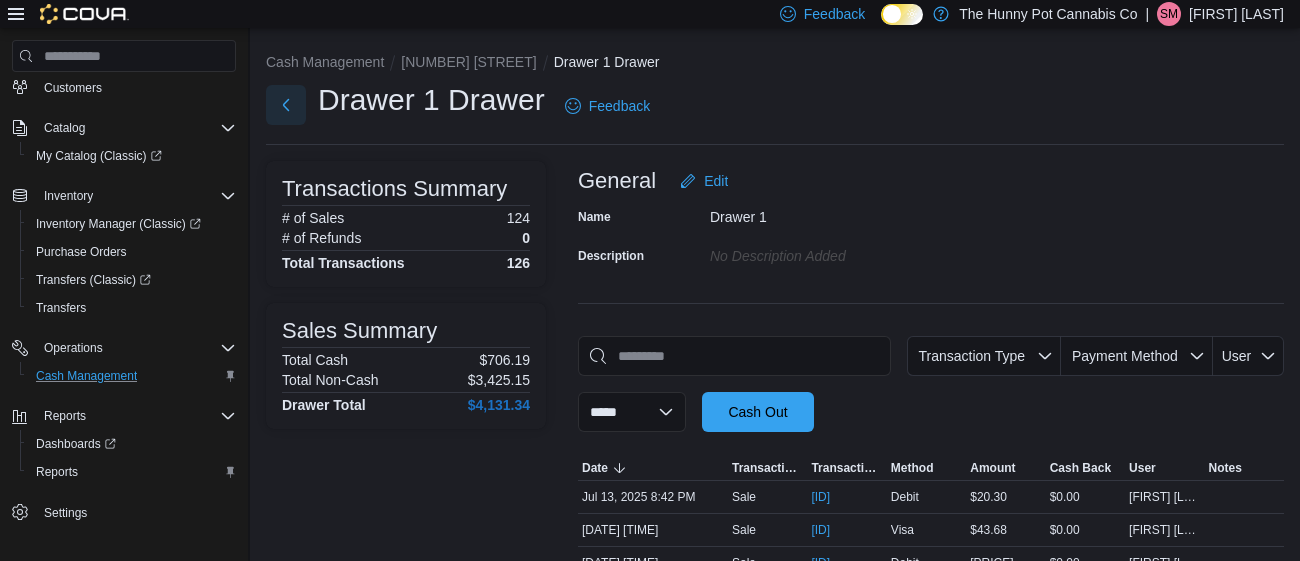 click at bounding box center (286, 105) 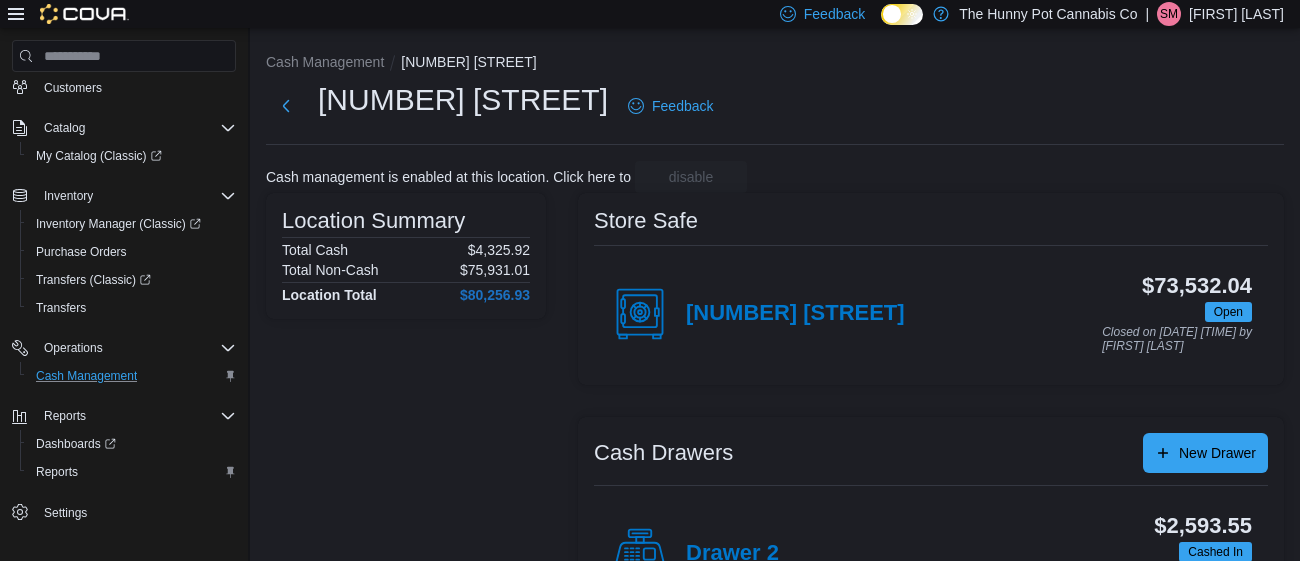 scroll, scrollTop: 191, scrollLeft: 0, axis: vertical 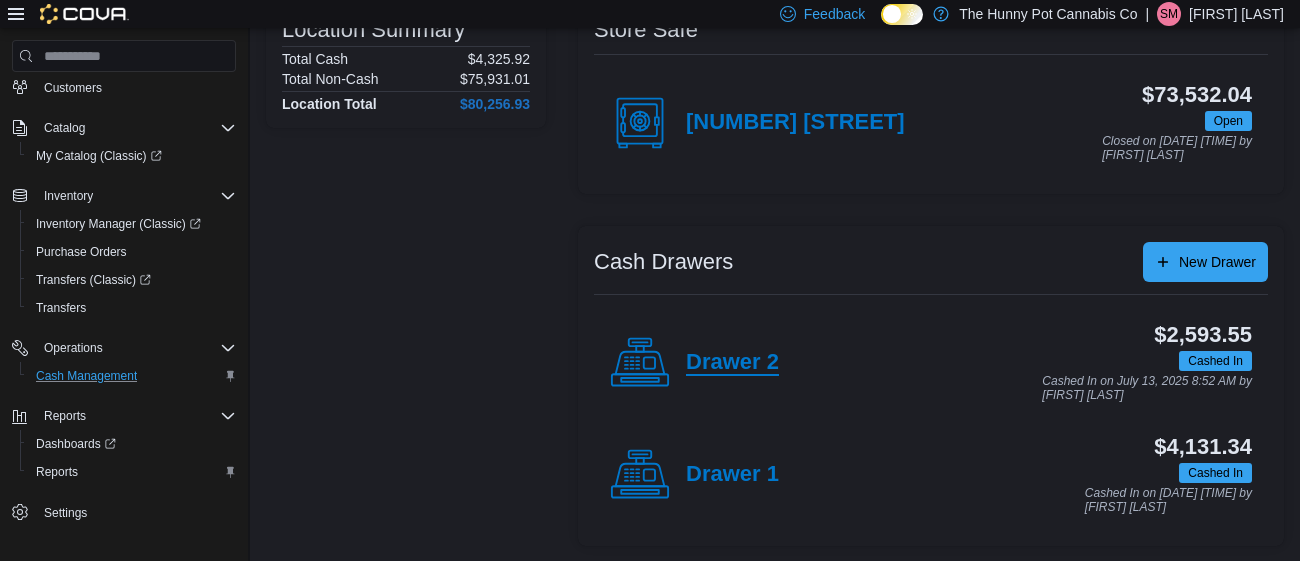 click on "Drawer 2" at bounding box center [732, 363] 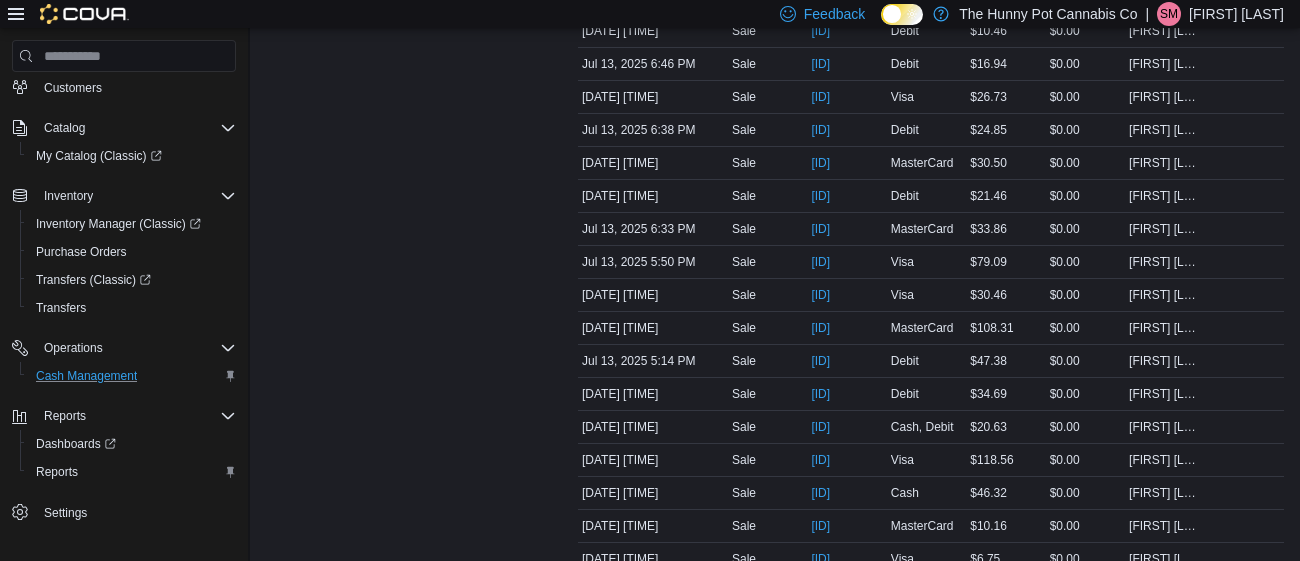 scroll, scrollTop: 1055, scrollLeft: 0, axis: vertical 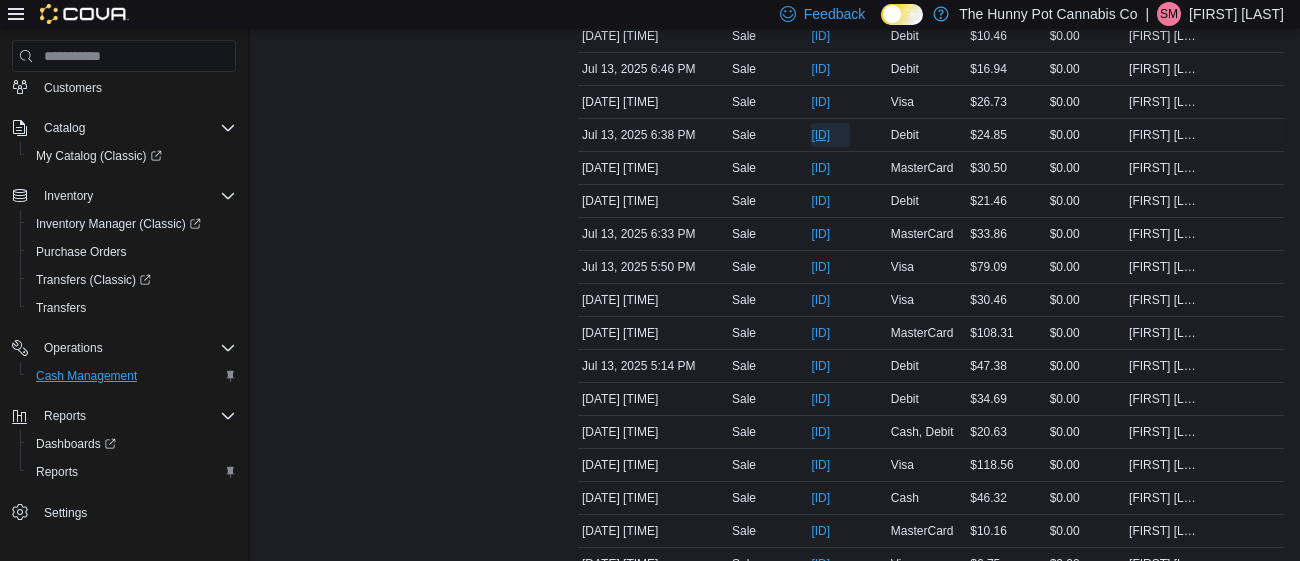 click on "[ID]" at bounding box center [820, 135] 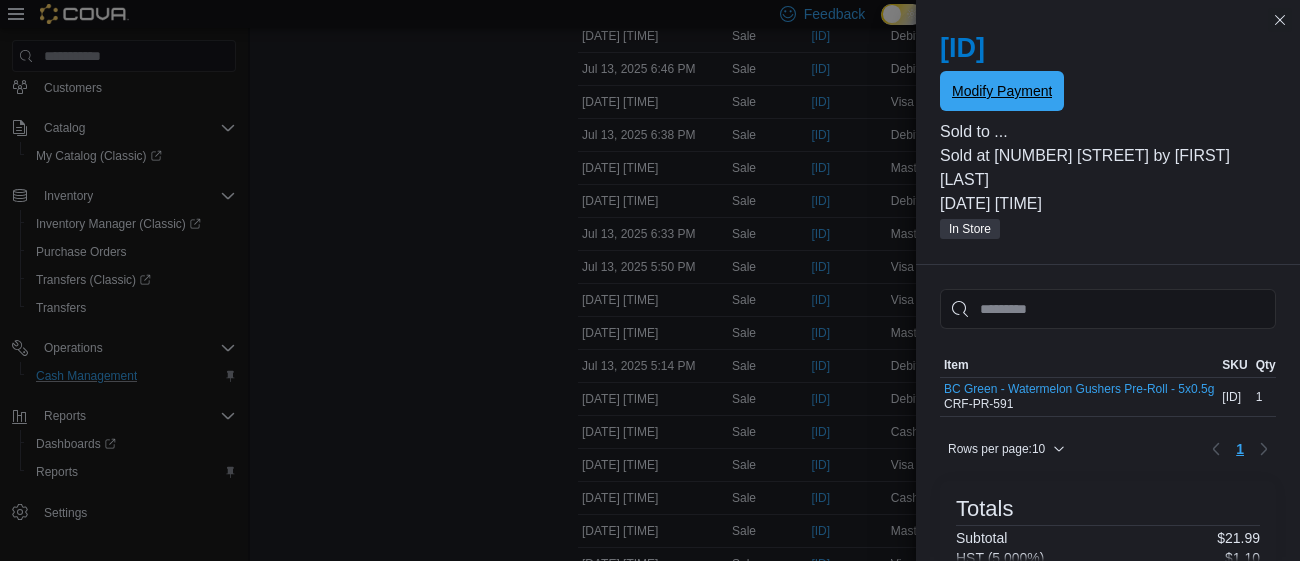 click on "Modify Payment" at bounding box center [1002, 91] 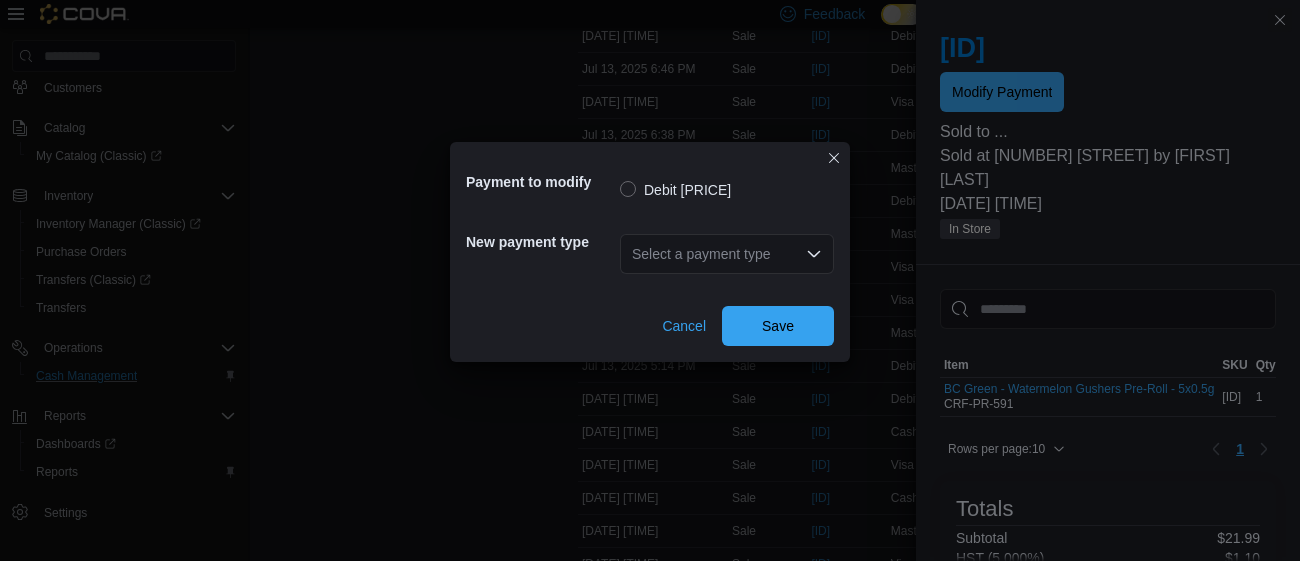 click on "Select a payment type" at bounding box center (727, 254) 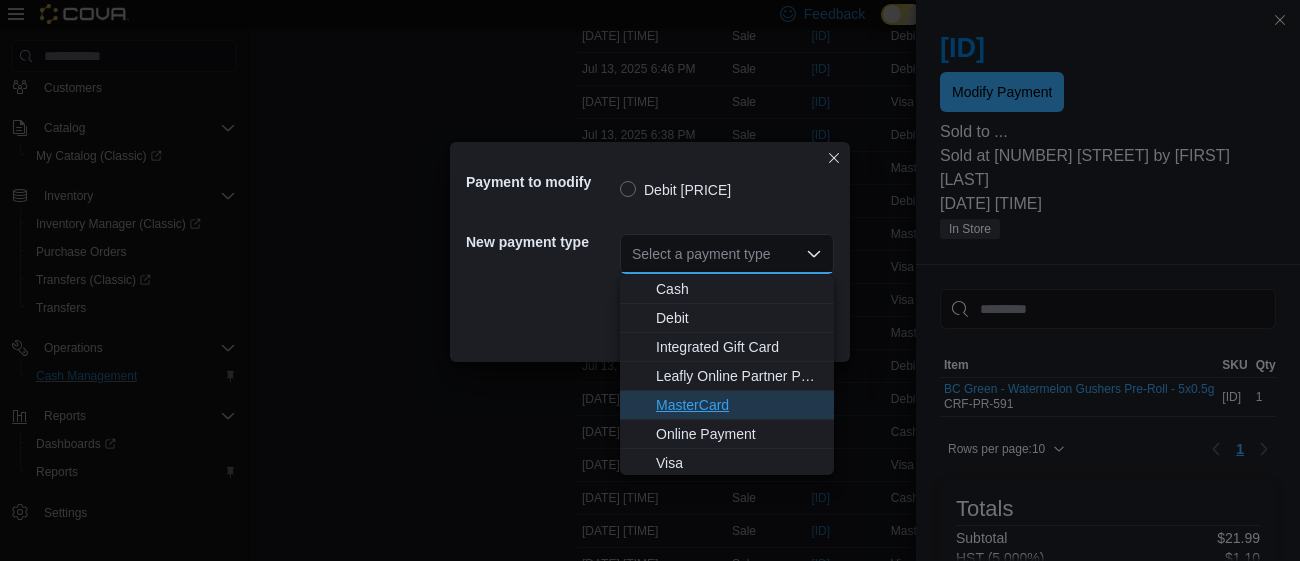 click on "MasterCard" at bounding box center [739, 405] 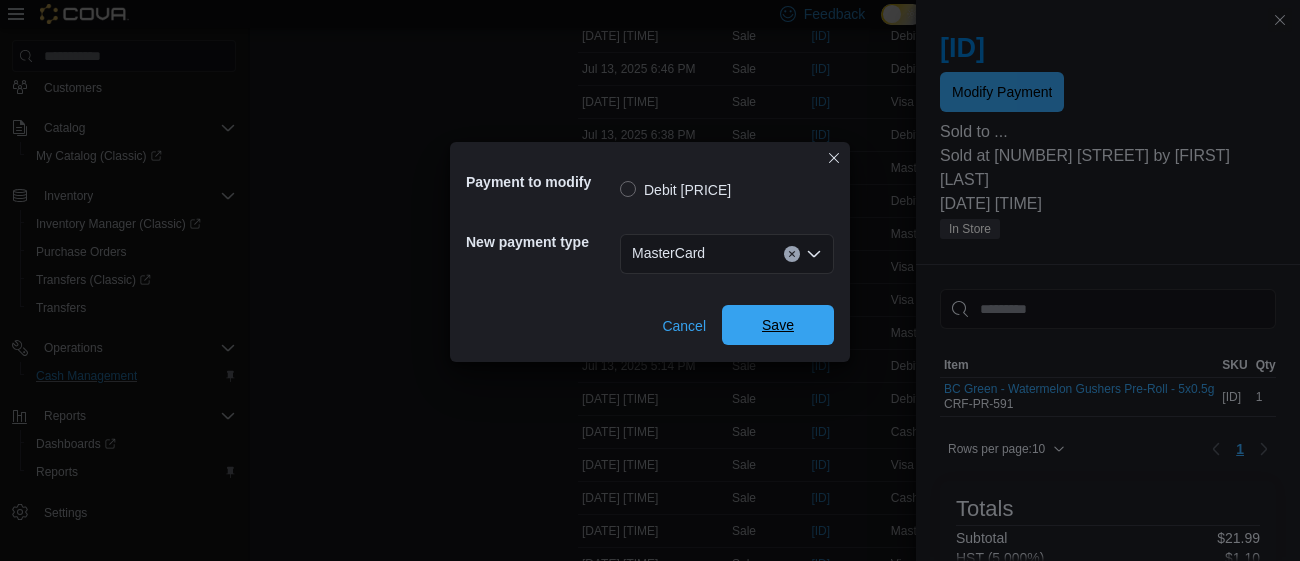click on "Save" at bounding box center [778, 325] 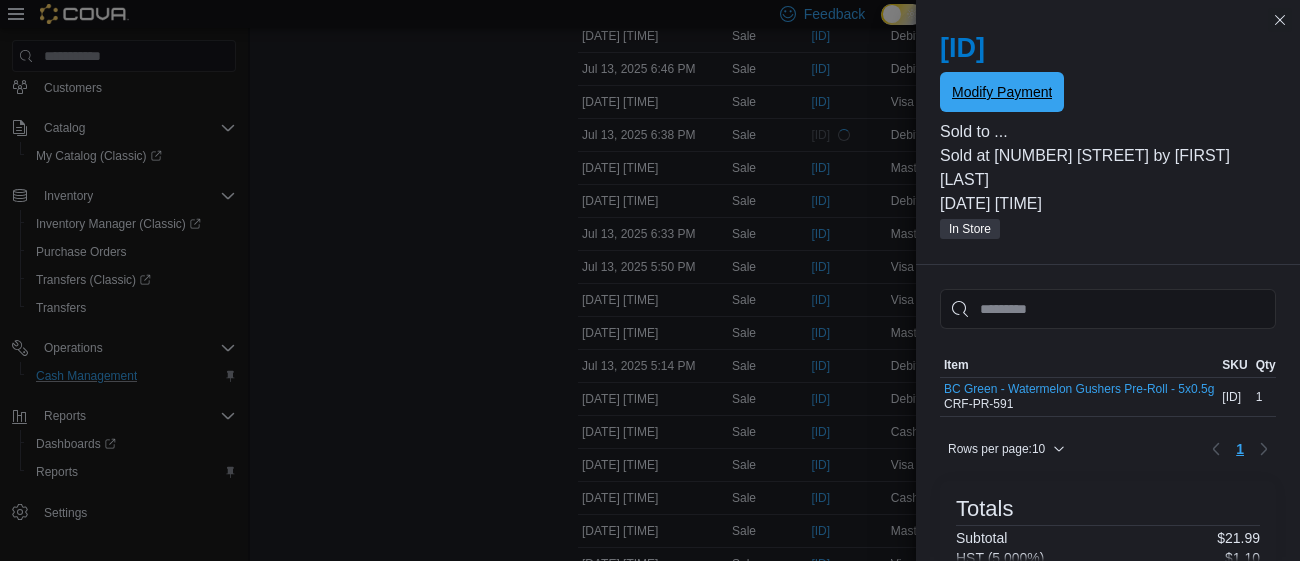 scroll, scrollTop: 0, scrollLeft: 0, axis: both 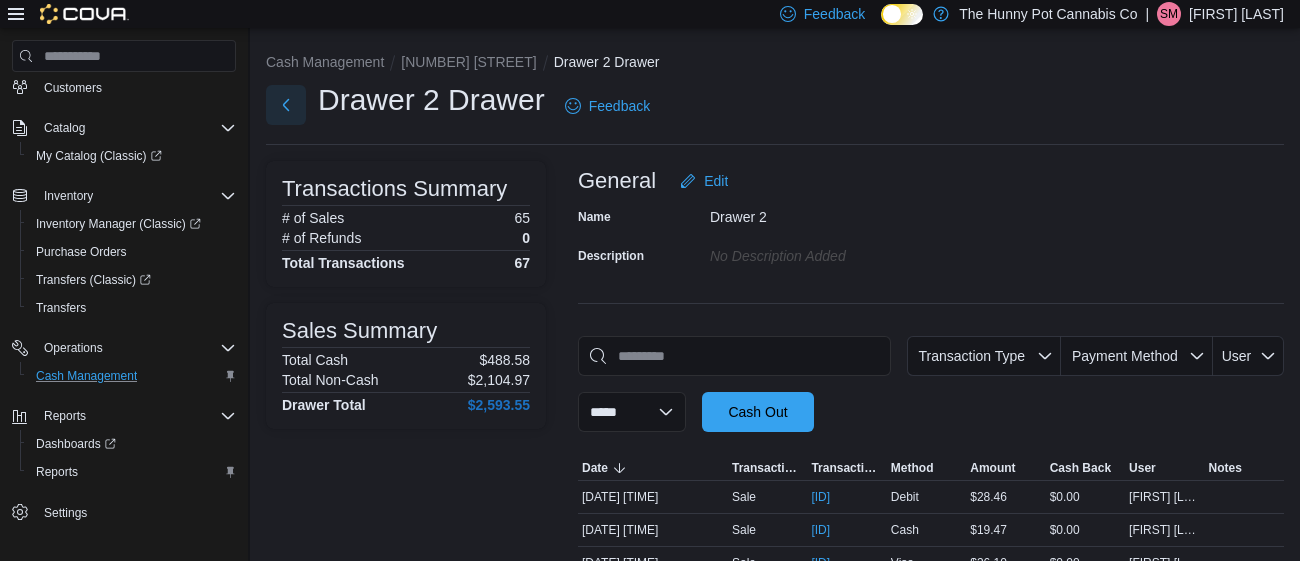 click at bounding box center [286, 105] 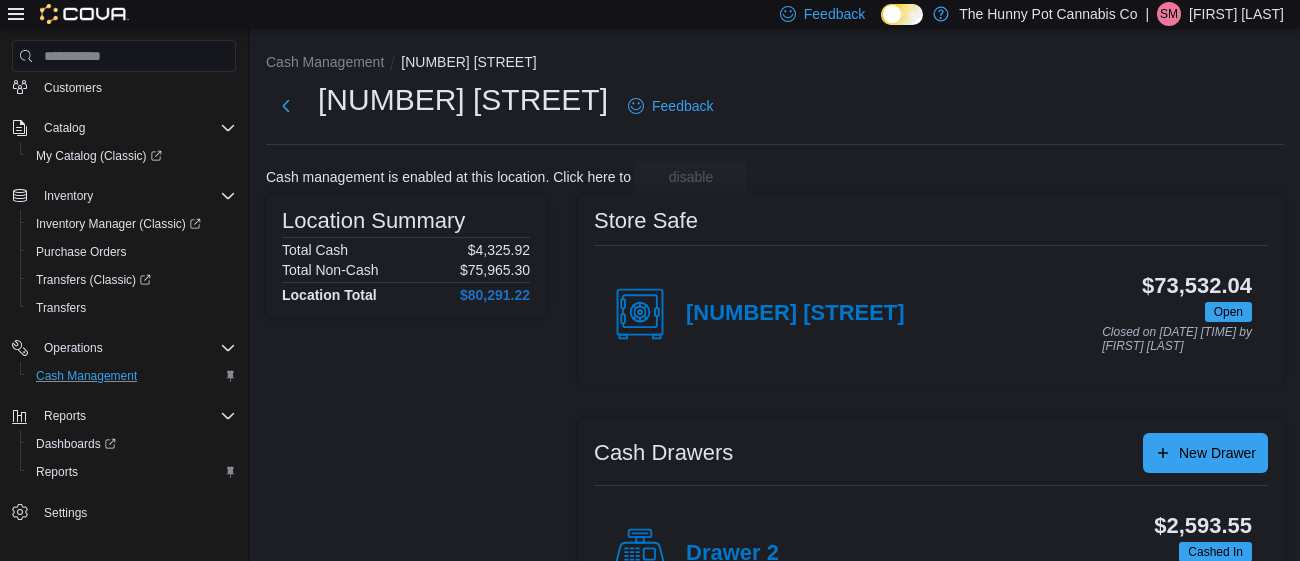 scroll, scrollTop: 191, scrollLeft: 0, axis: vertical 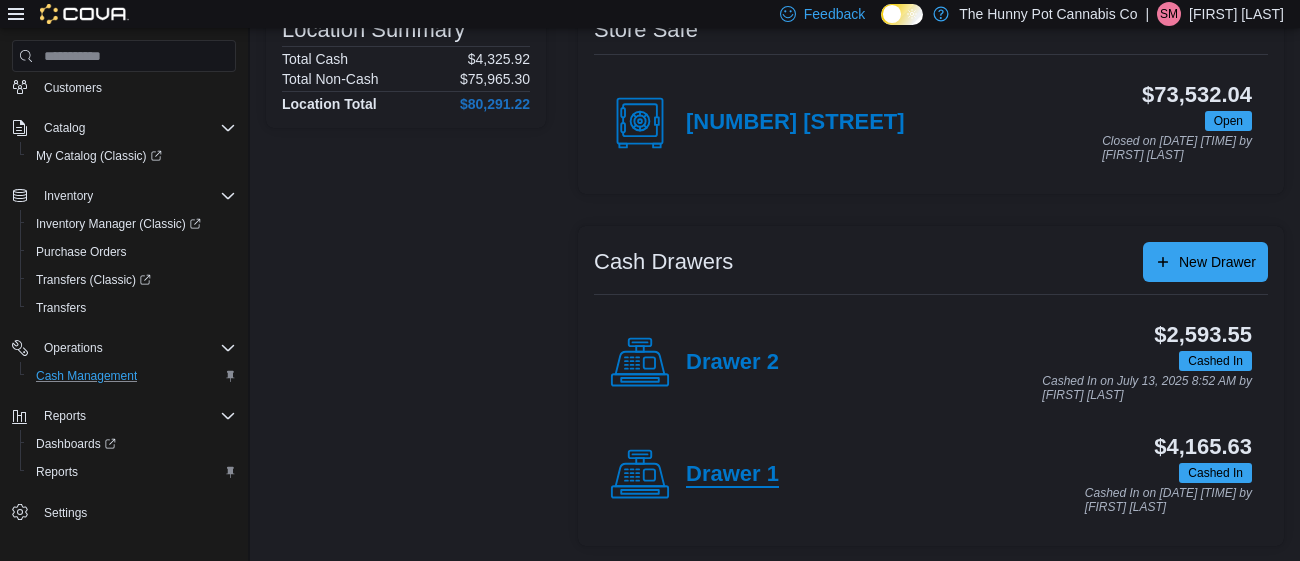 click on "Drawer 1" at bounding box center (732, 475) 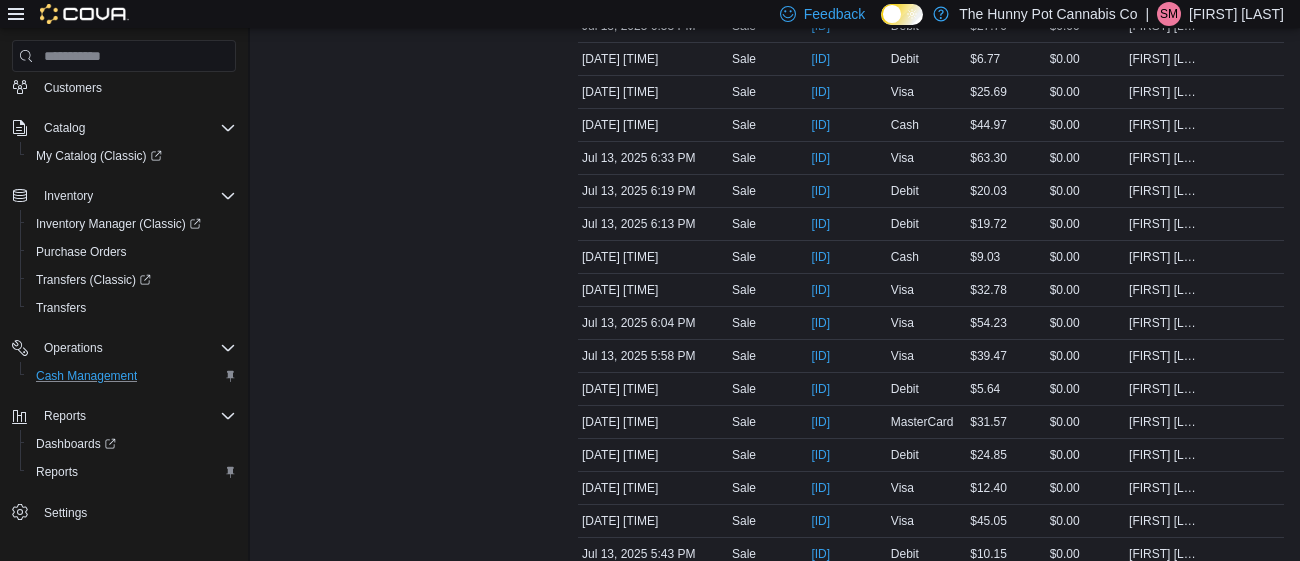scroll, scrollTop: 1433, scrollLeft: 0, axis: vertical 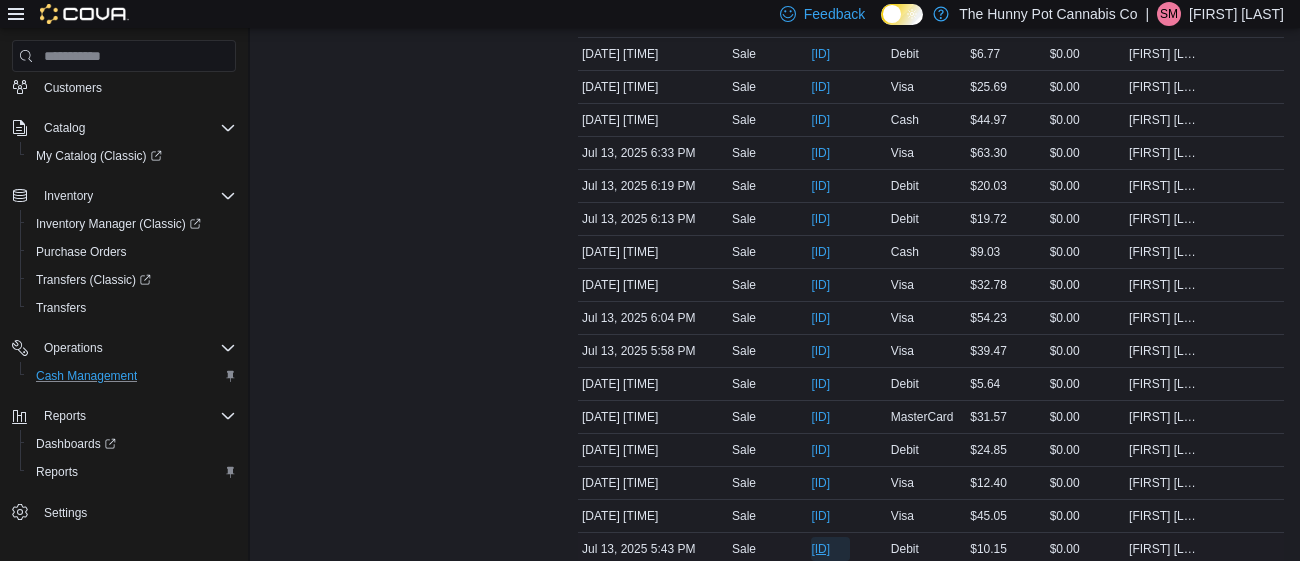 click on "[ID]" at bounding box center [820, 549] 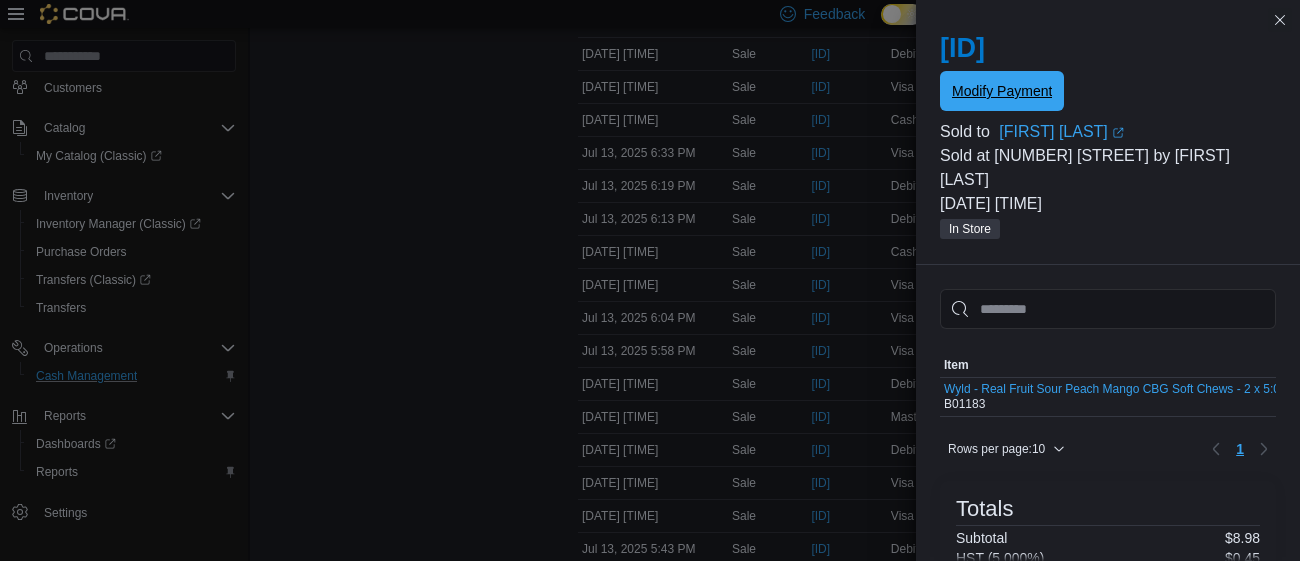 click on "Modify Payment" at bounding box center (1002, 91) 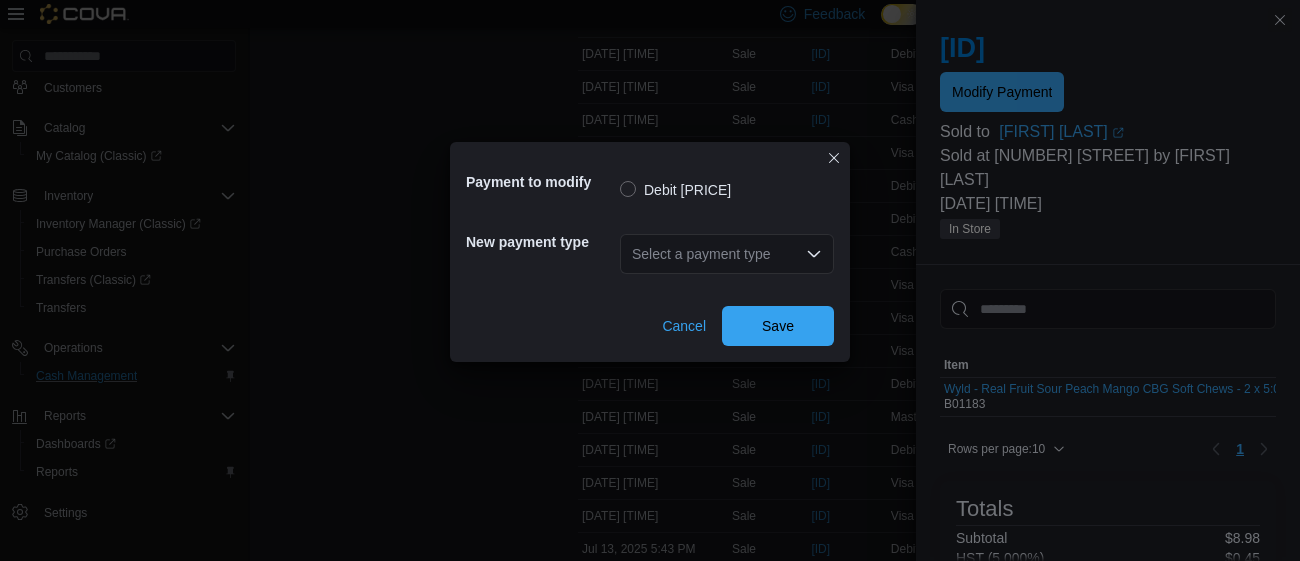 click on "Select a payment type" at bounding box center (727, 254) 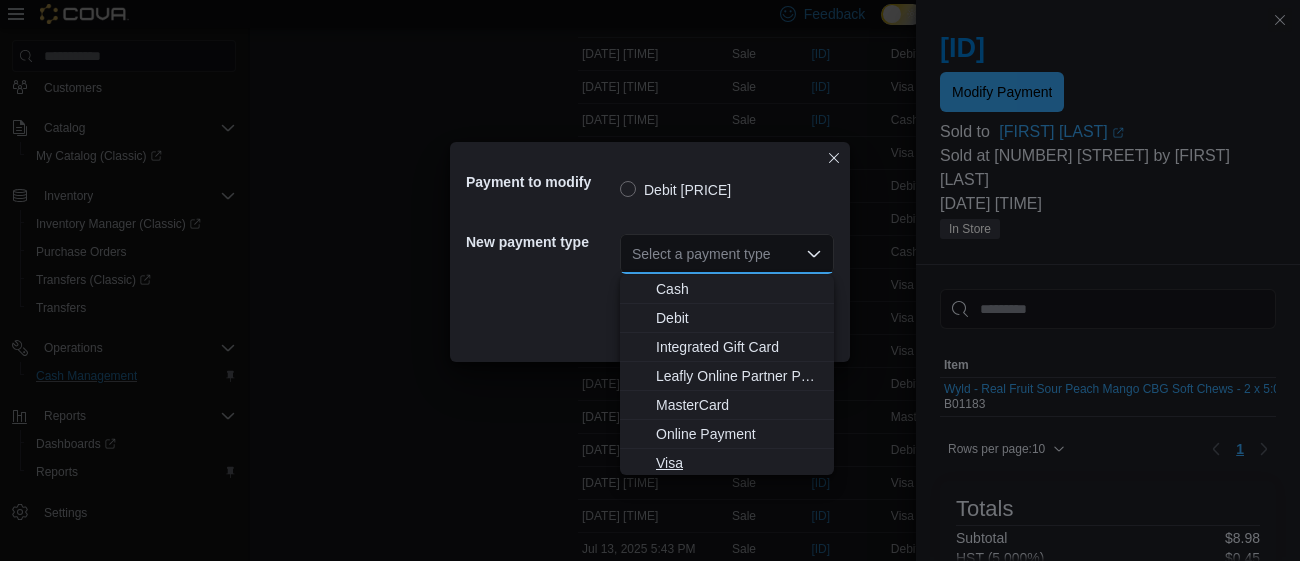 click on "Visa" at bounding box center [739, 463] 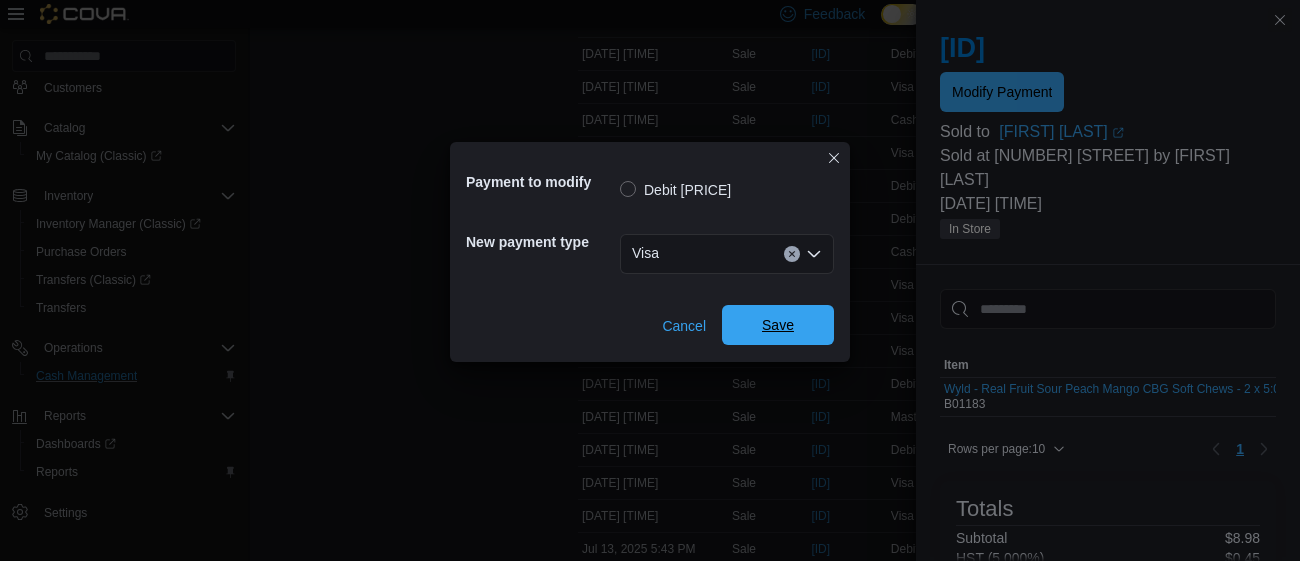 click on "Save" at bounding box center (778, 325) 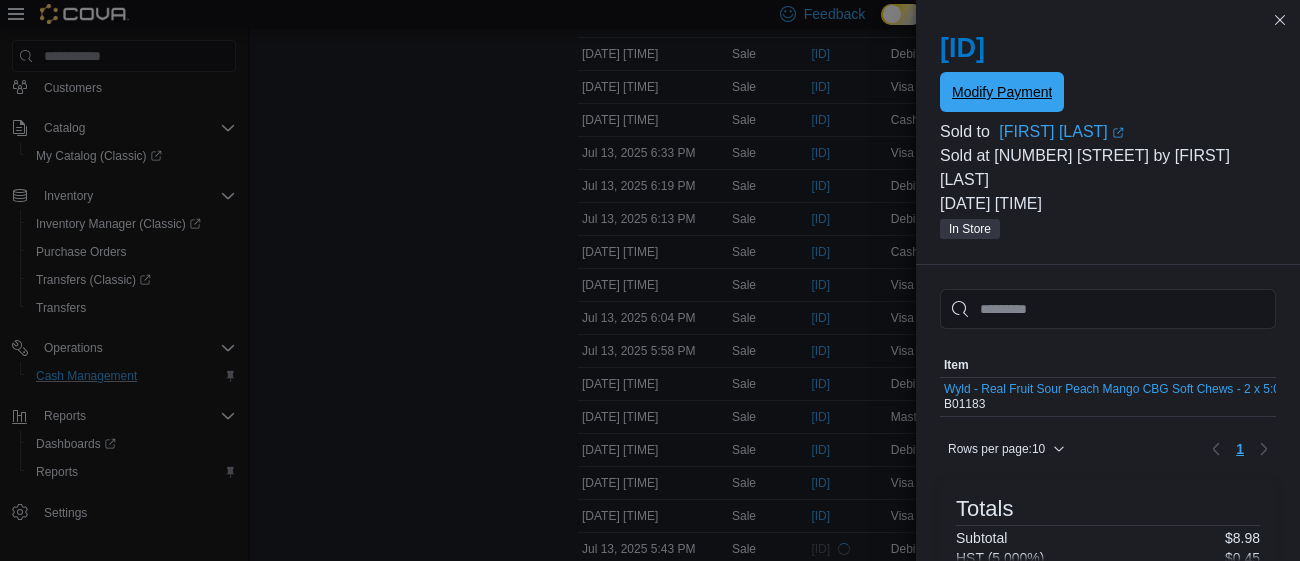 scroll, scrollTop: 0, scrollLeft: 0, axis: both 